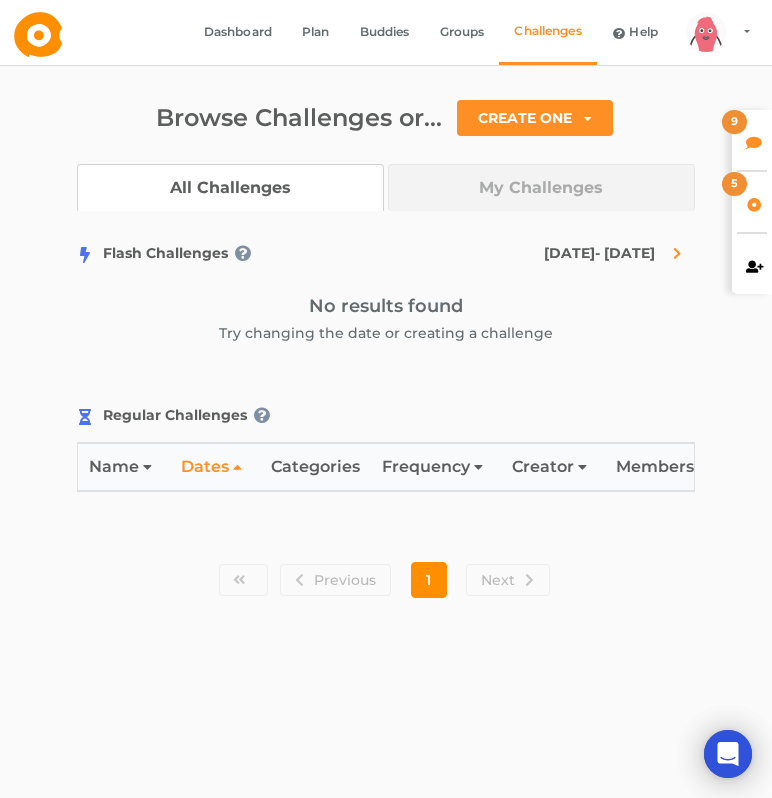 scroll, scrollTop: 0, scrollLeft: 0, axis: both 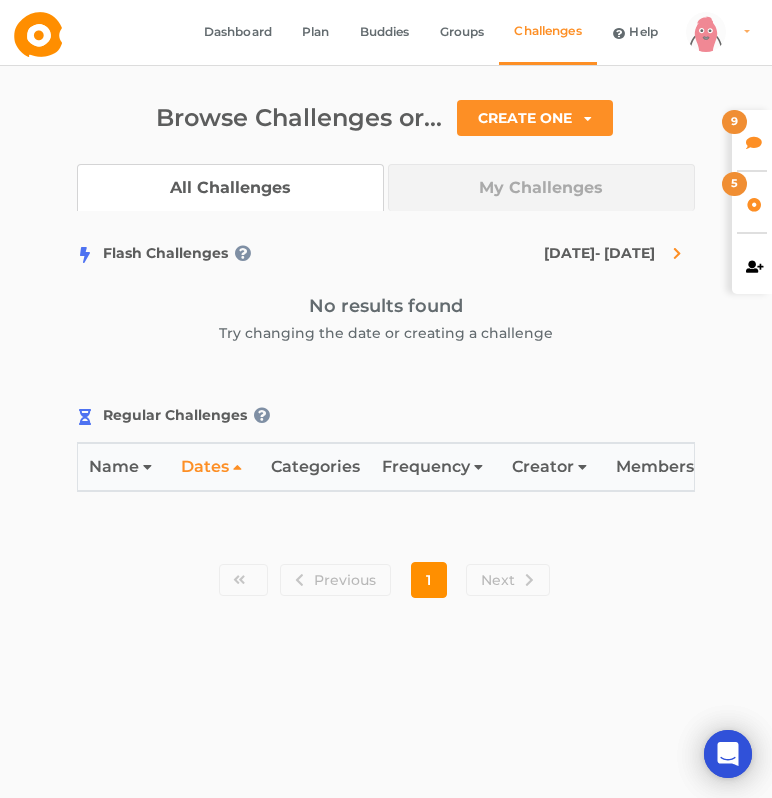 click on "arms Created with Sketch. legs Created with Sketch.
hairs/back/hair9
Created with Sketch.
bodies/body4
Created with Sketch.
eyes/eyes1
Created with Sketch.
mouths/mouth3
Created with Sketch.
hairs/front/hair9
Created with Sketch." at bounding box center (715, 32) 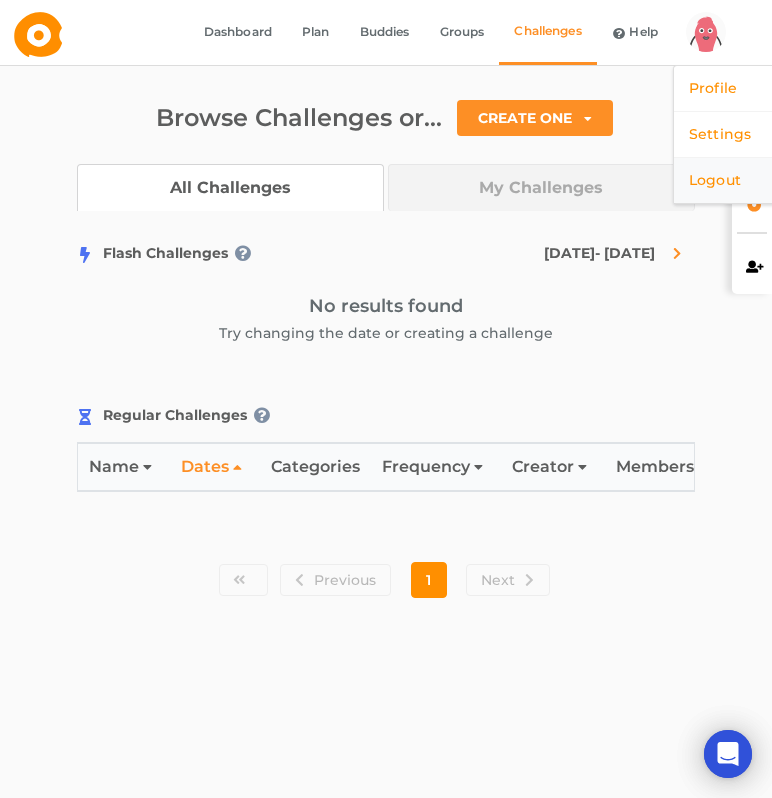 click on "Logout" at bounding box center [743, 180] 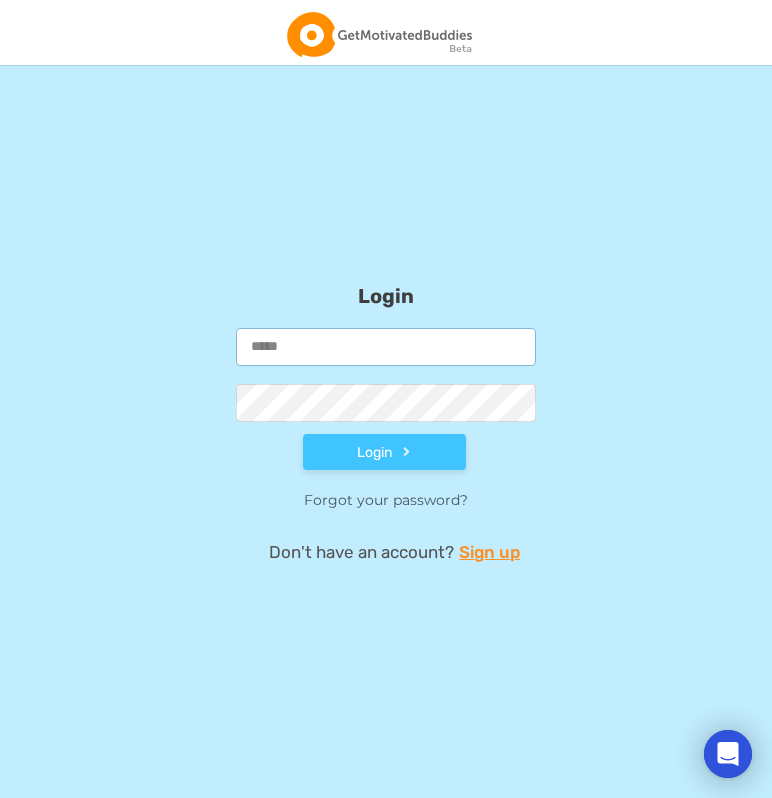 click at bounding box center (386, 347) 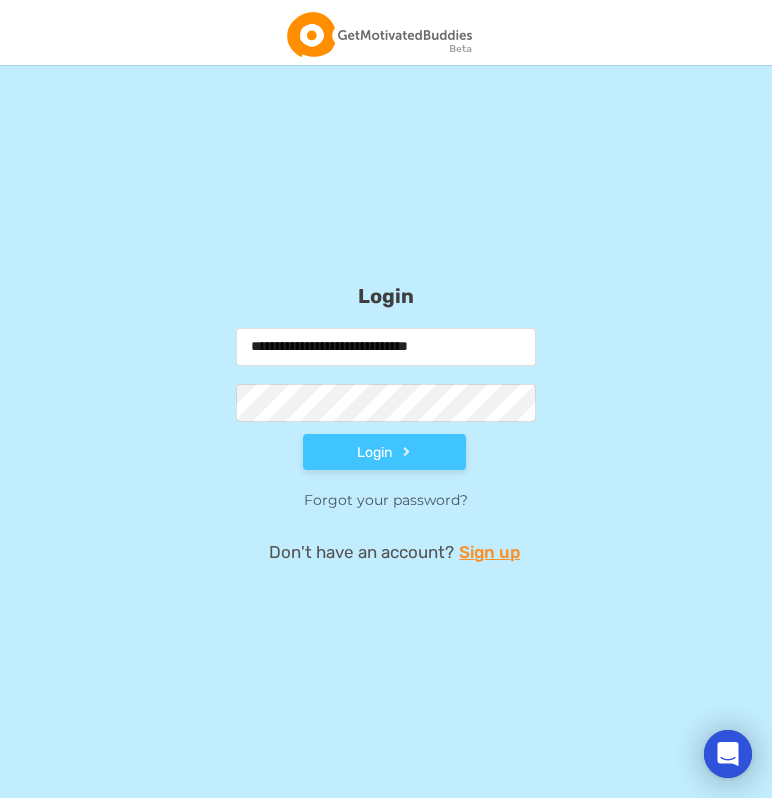 click at bounding box center (406, 451) 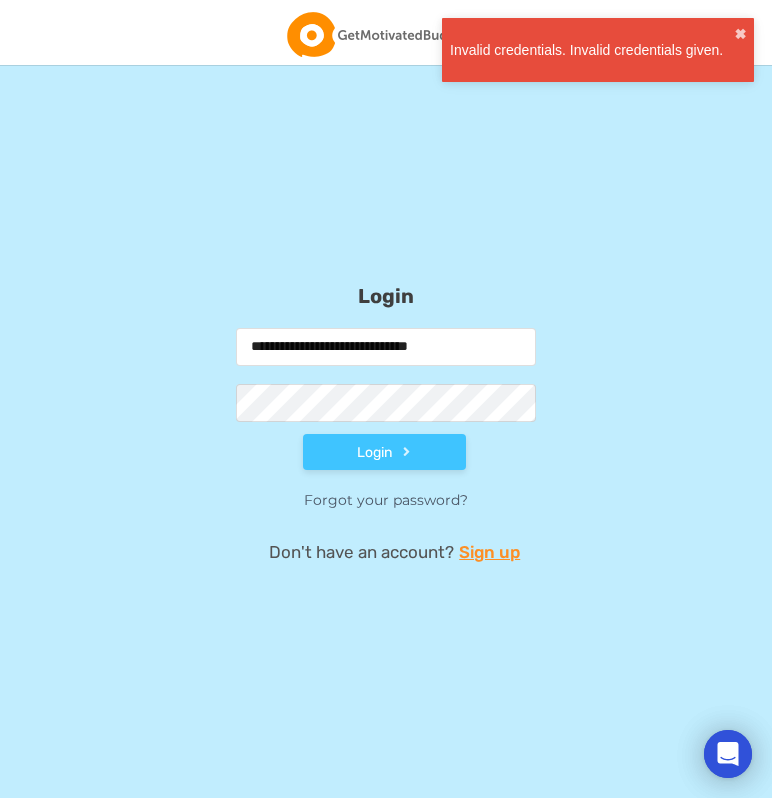 click on "Login" at bounding box center [384, 452] 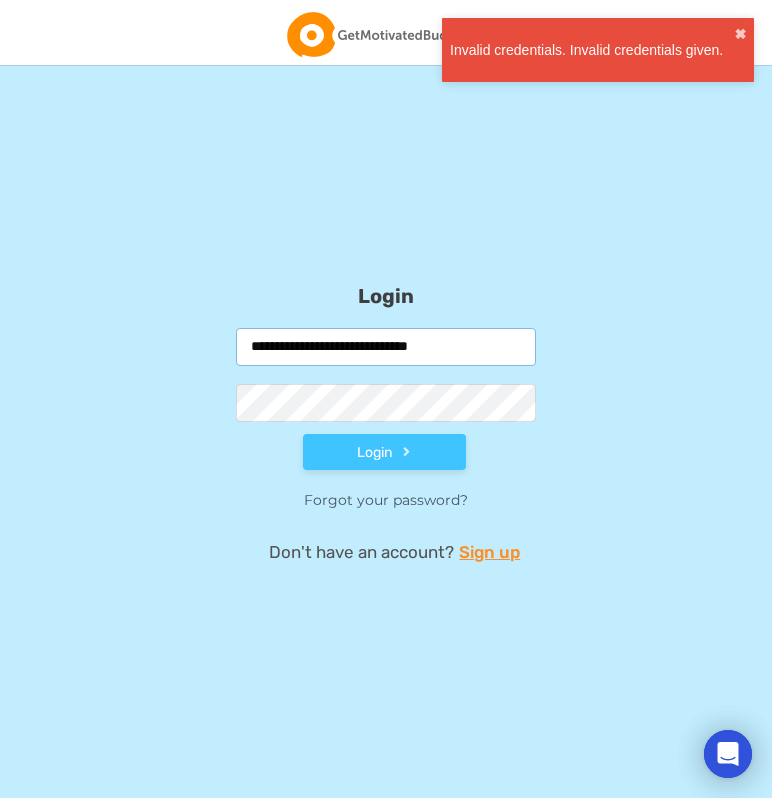 click on "**********" at bounding box center (386, 347) 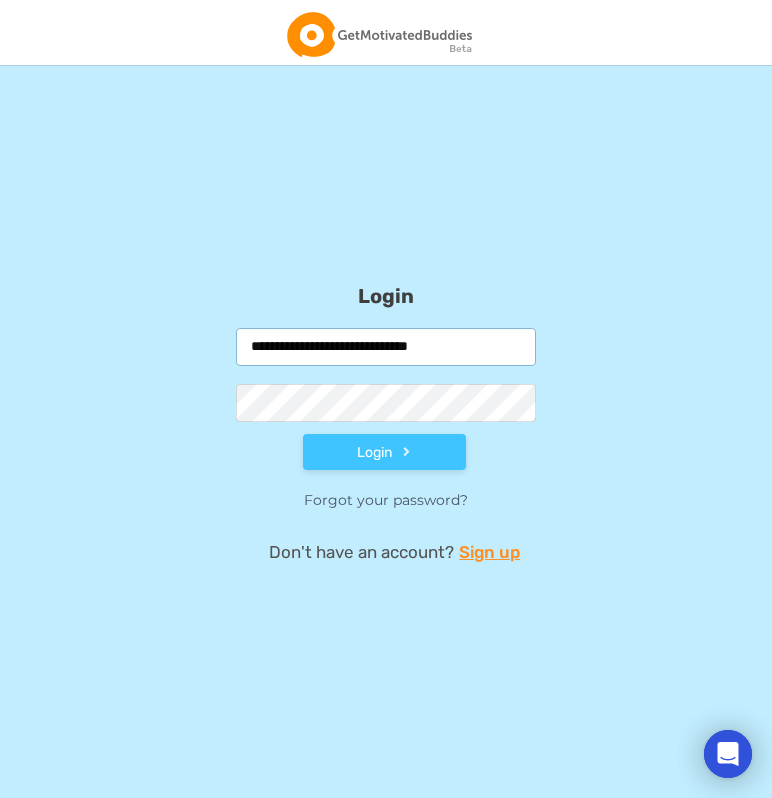 click on "**********" at bounding box center (386, 347) 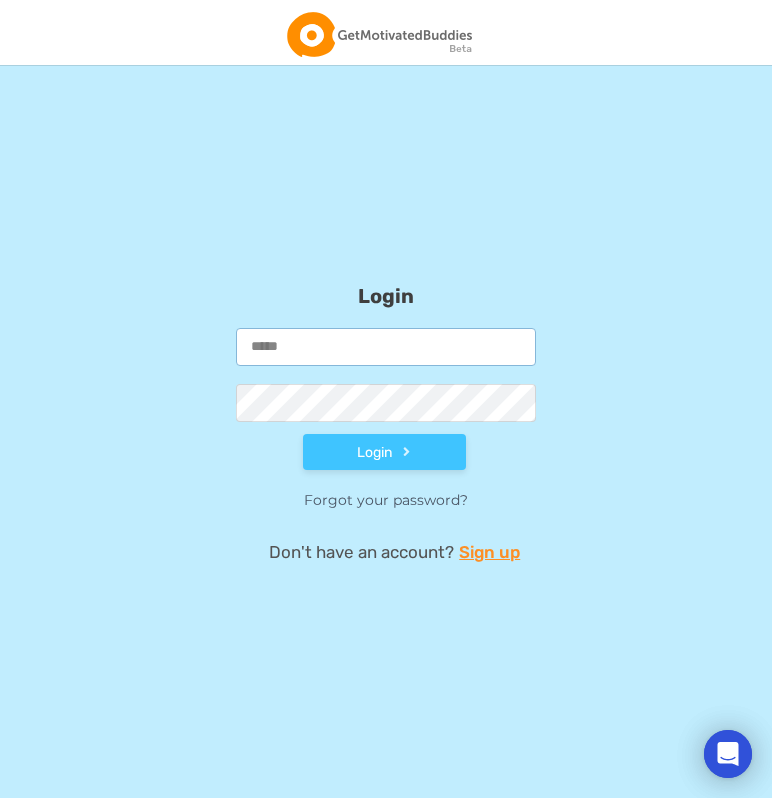 type on "**********" 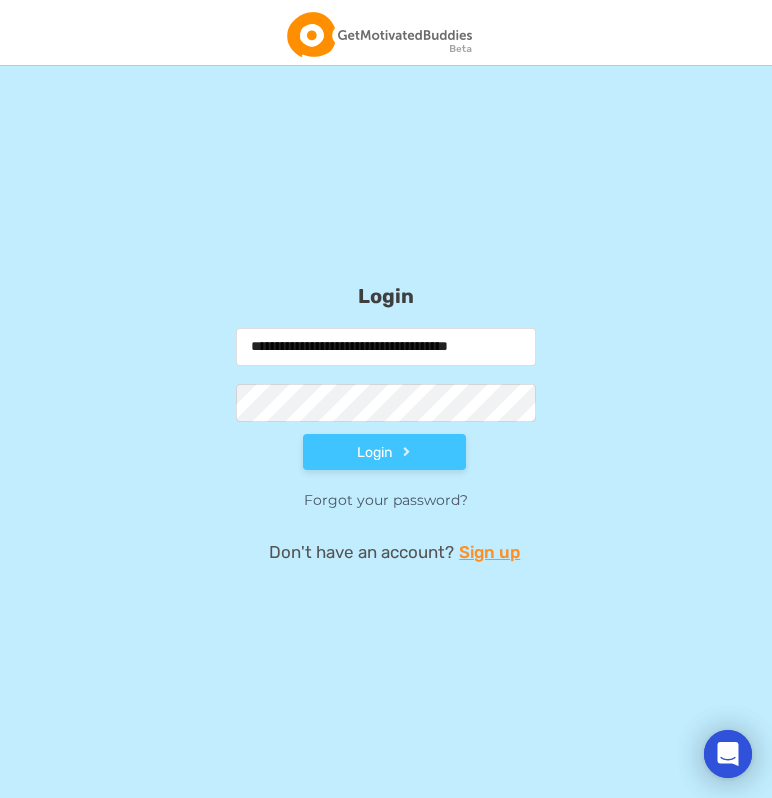 click on "Login" at bounding box center [384, 452] 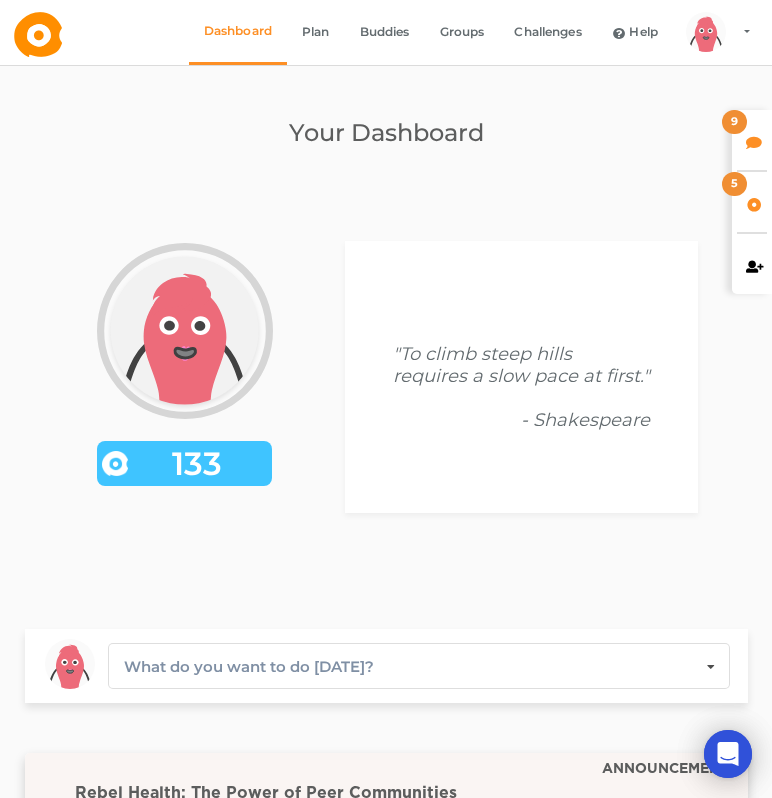 click at bounding box center [754, 140] 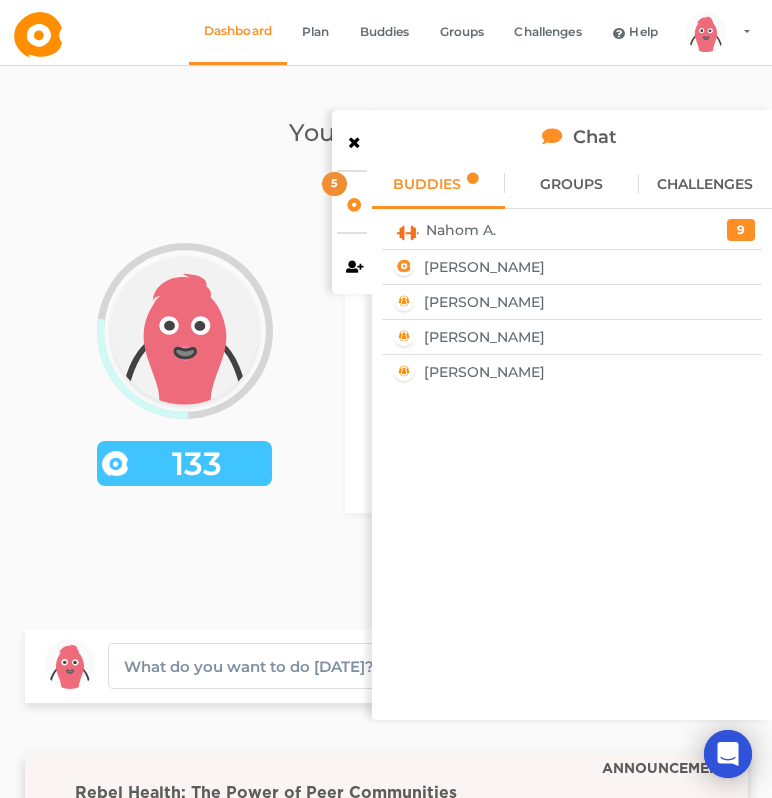 click on "Nahom A." at bounding box center (541, 230) 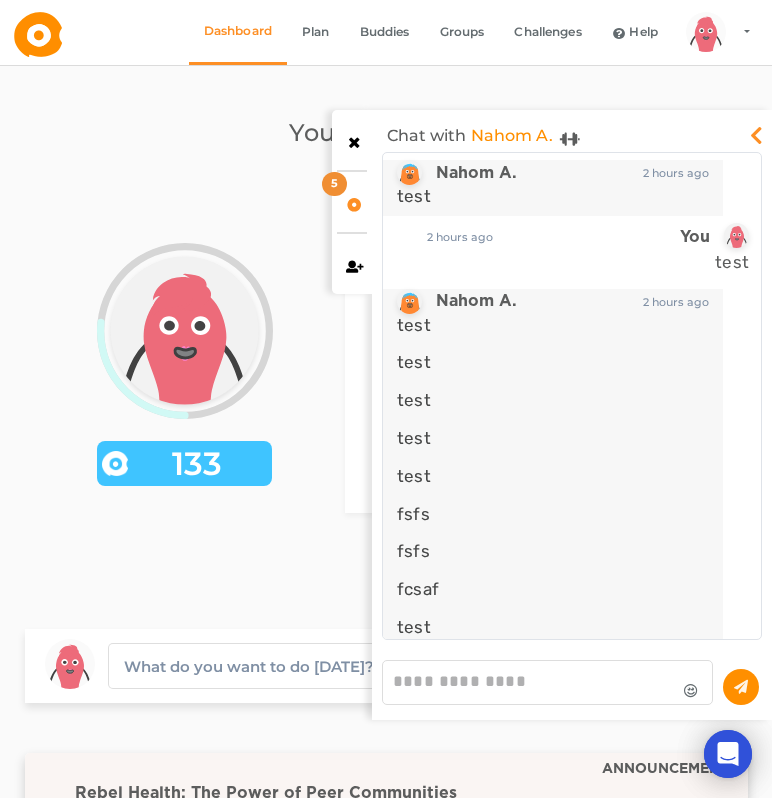 scroll, scrollTop: 6, scrollLeft: 0, axis: vertical 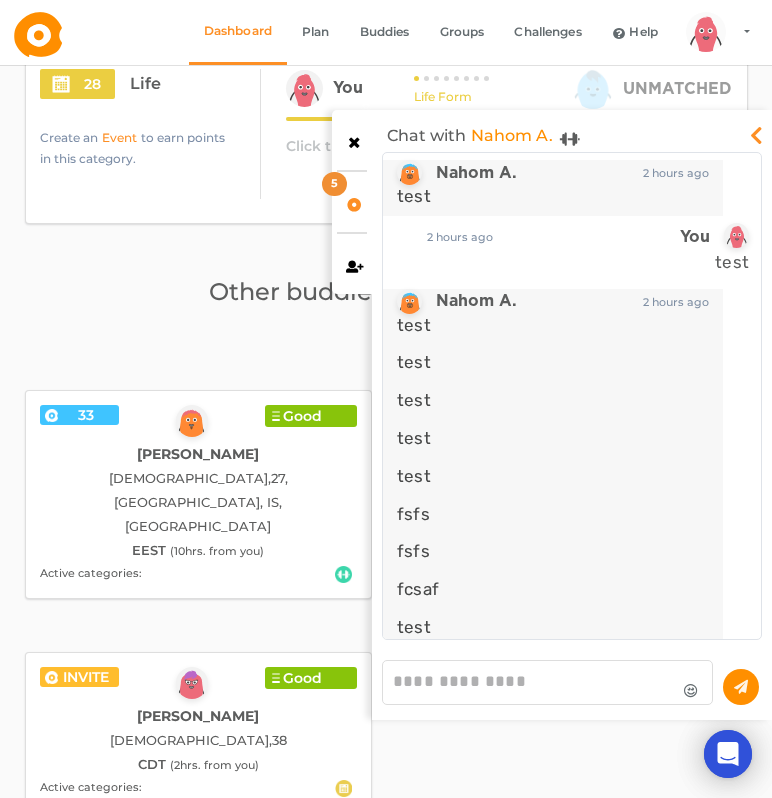 click at bounding box center [354, 140] 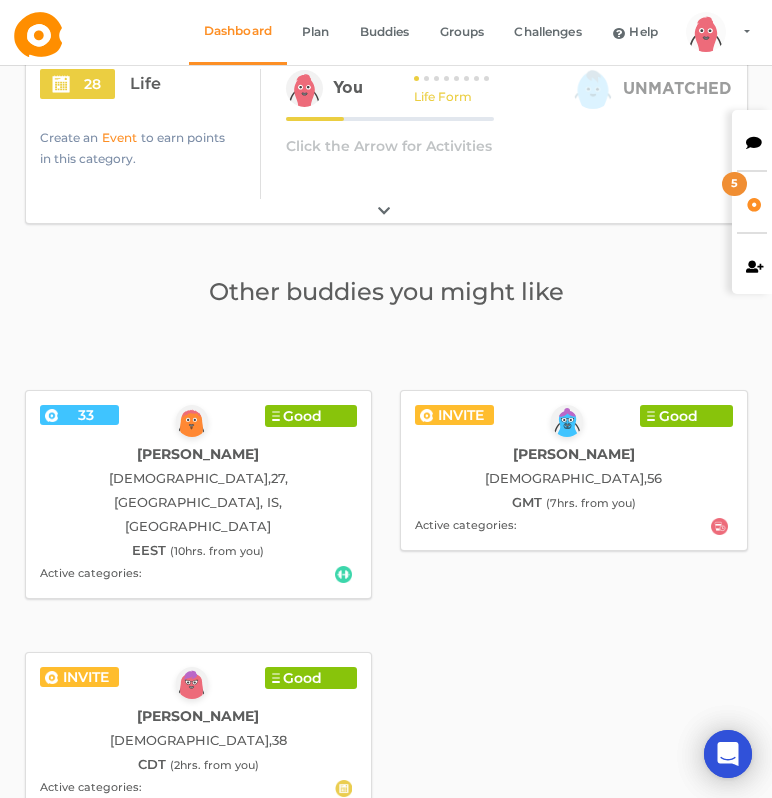 click at bounding box center (752, 140) 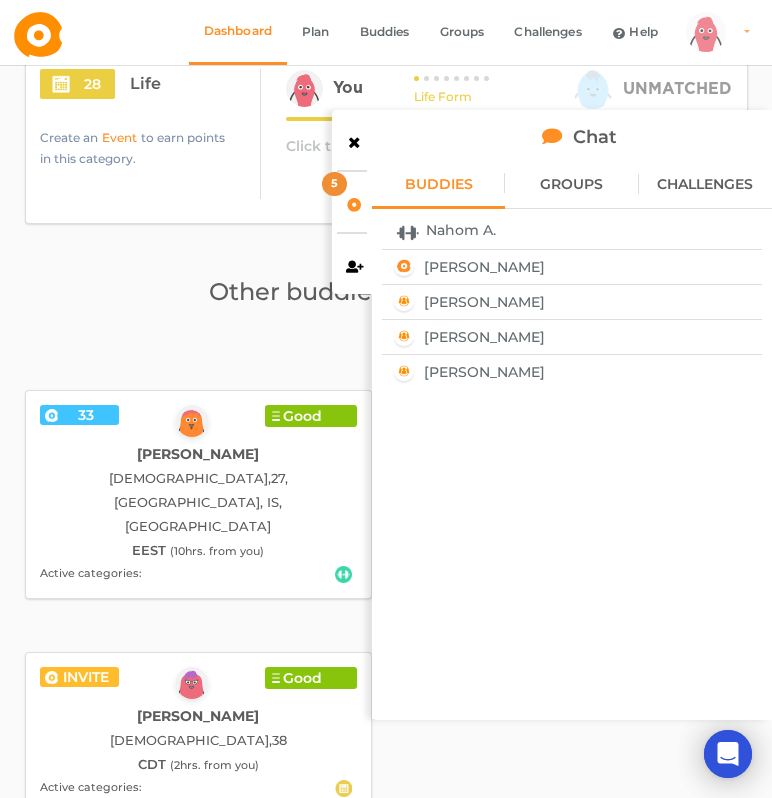 click on "arms Created with Sketch. legs Created with Sketch.
hairs/back/hair9
Created with Sketch.
bodies/body4
Created with Sketch.
eyes/eyes1
Created with Sketch.
mouths/mouth3
Created with Sketch.
hairs/front/hair9
Created with Sketch." at bounding box center [715, 32] 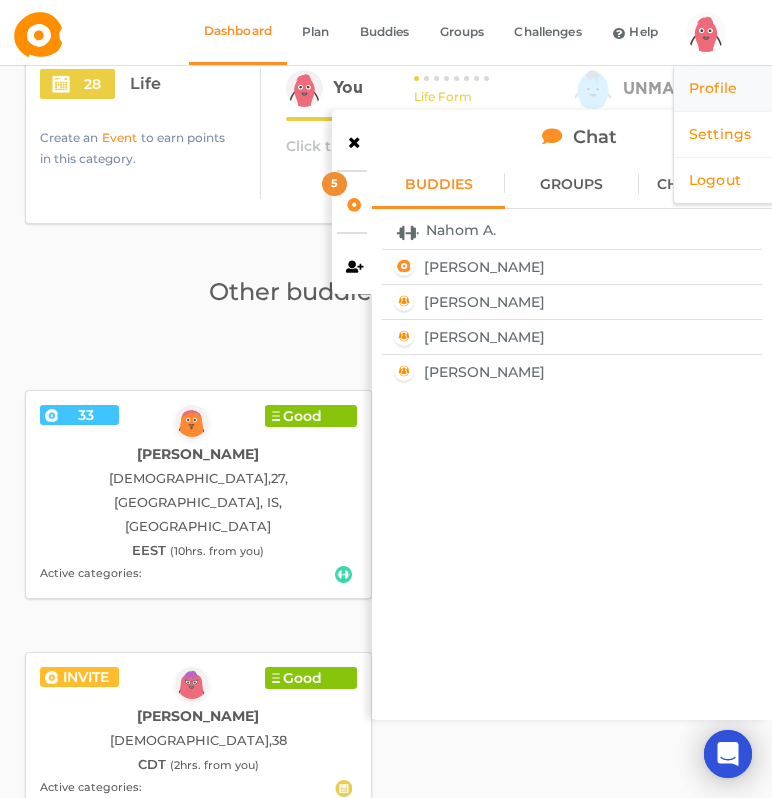 click on "Profile" at bounding box center (743, 88) 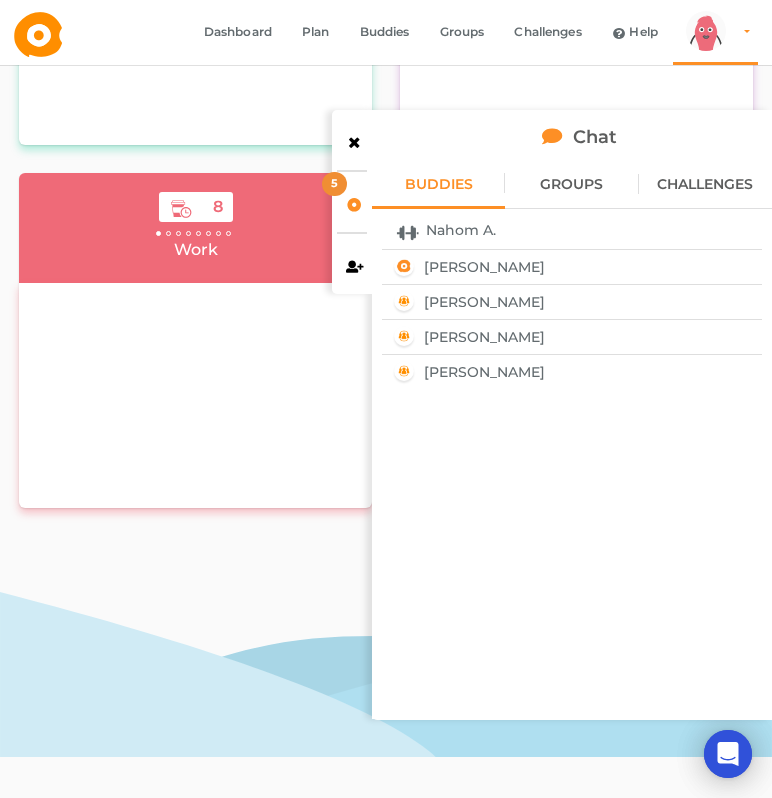 scroll, scrollTop: 0, scrollLeft: 0, axis: both 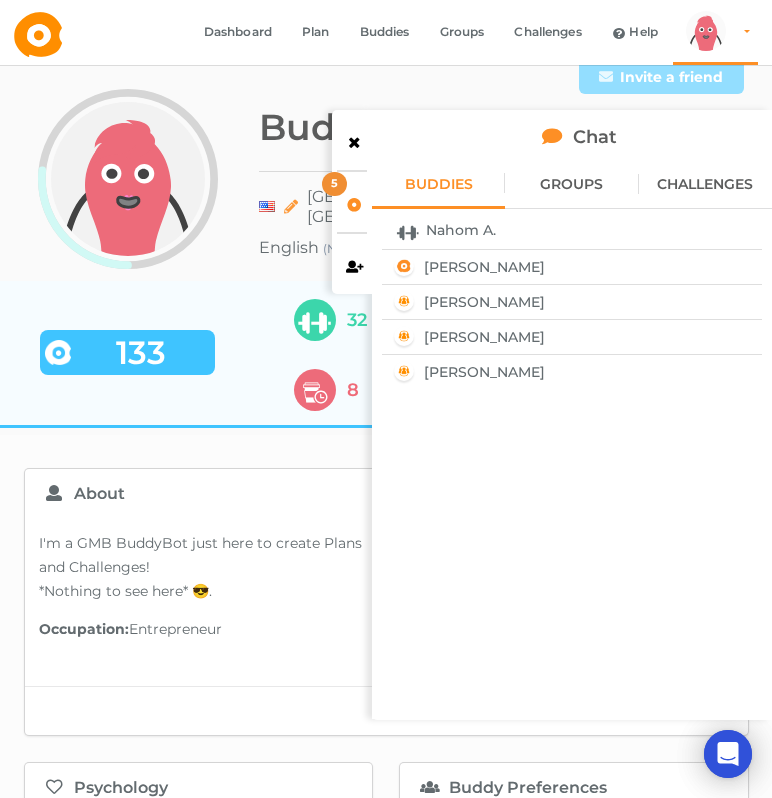 click on "GROUPS" at bounding box center (571, 184) 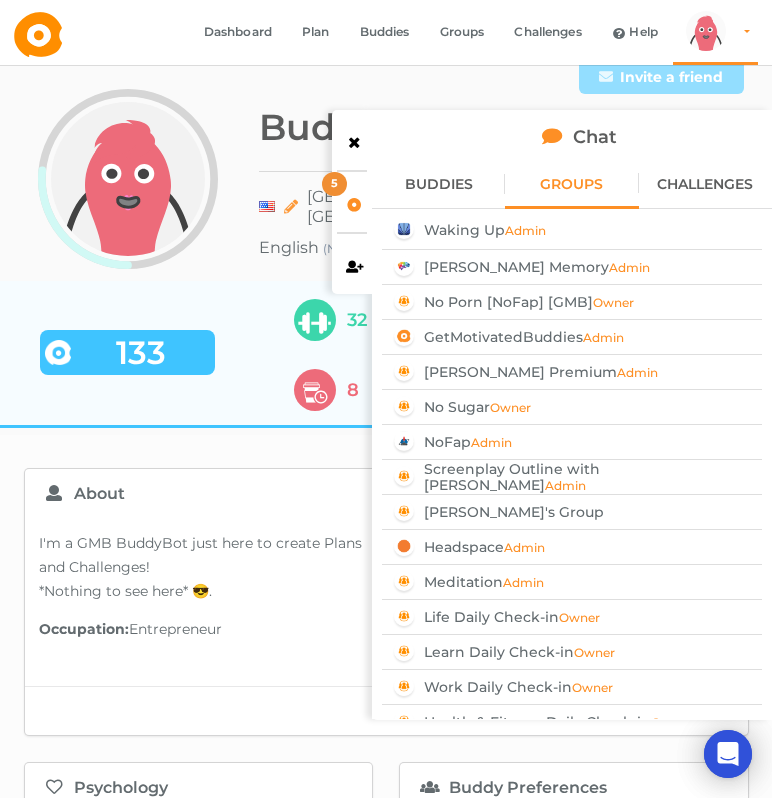 click on "CHALLENGES" at bounding box center [705, 184] 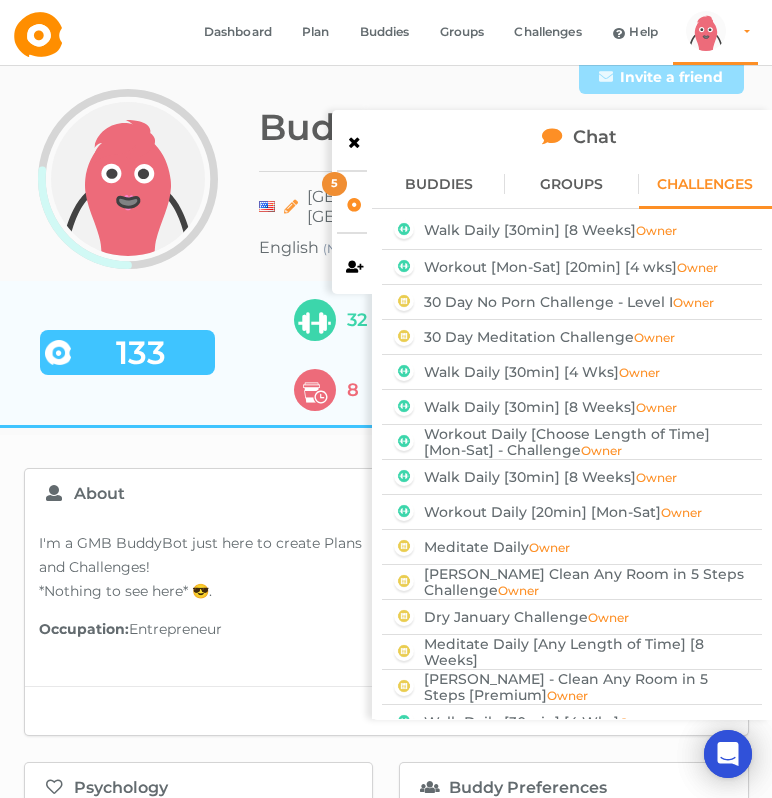 click on "BUDDIES" at bounding box center (439, 184) 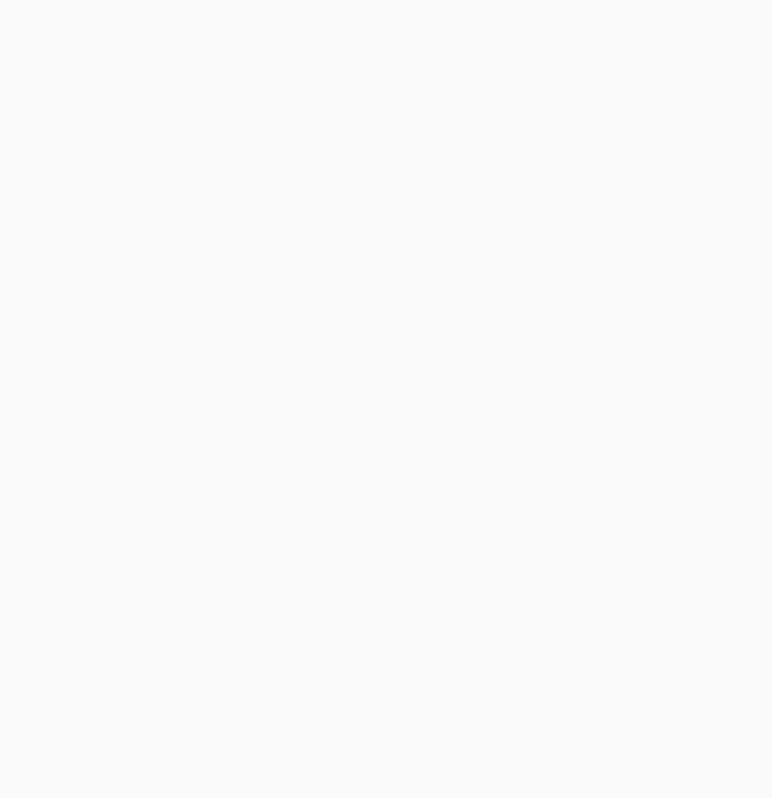 scroll, scrollTop: 0, scrollLeft: 0, axis: both 